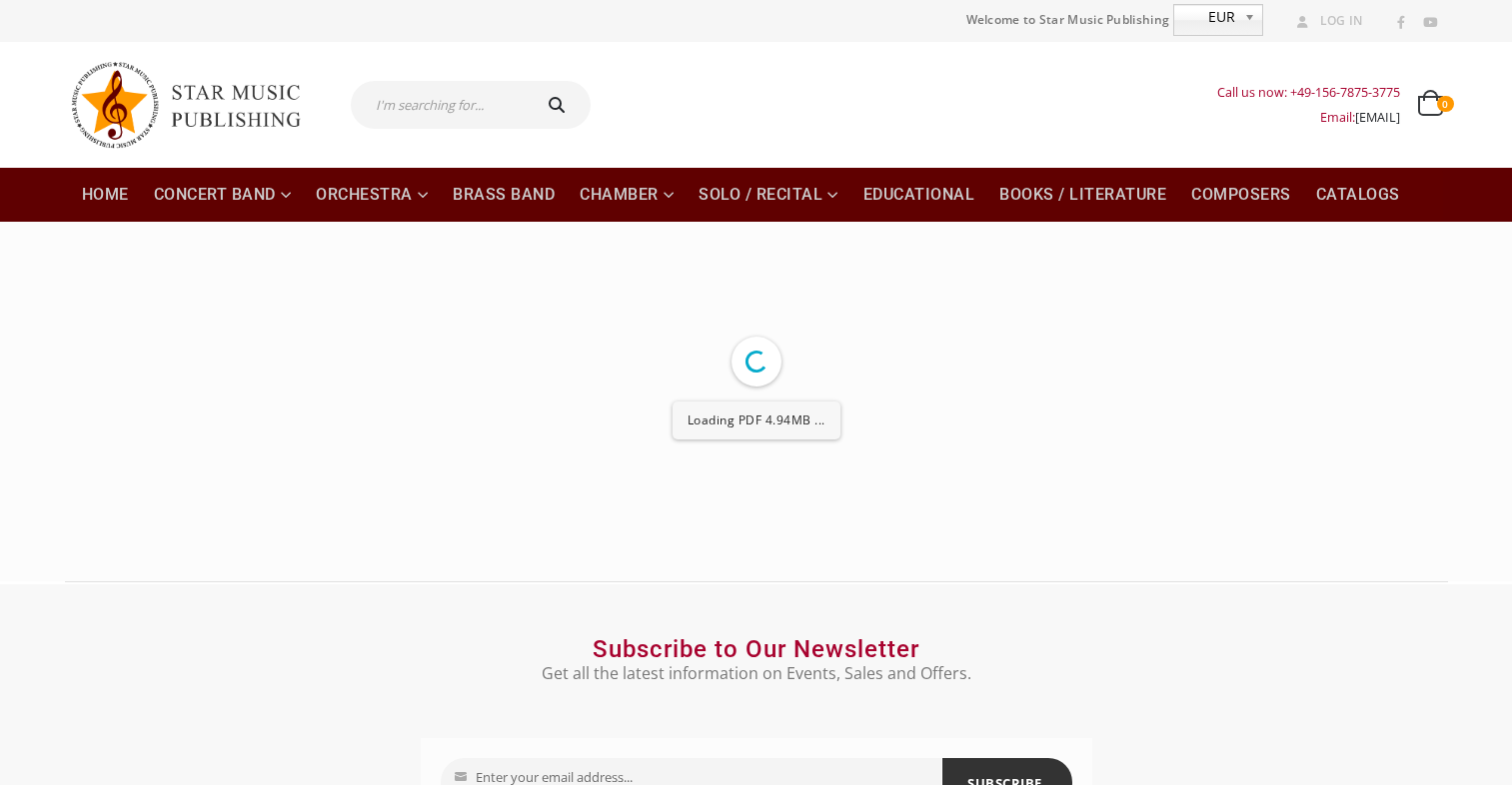 scroll, scrollTop: 0, scrollLeft: 0, axis: both 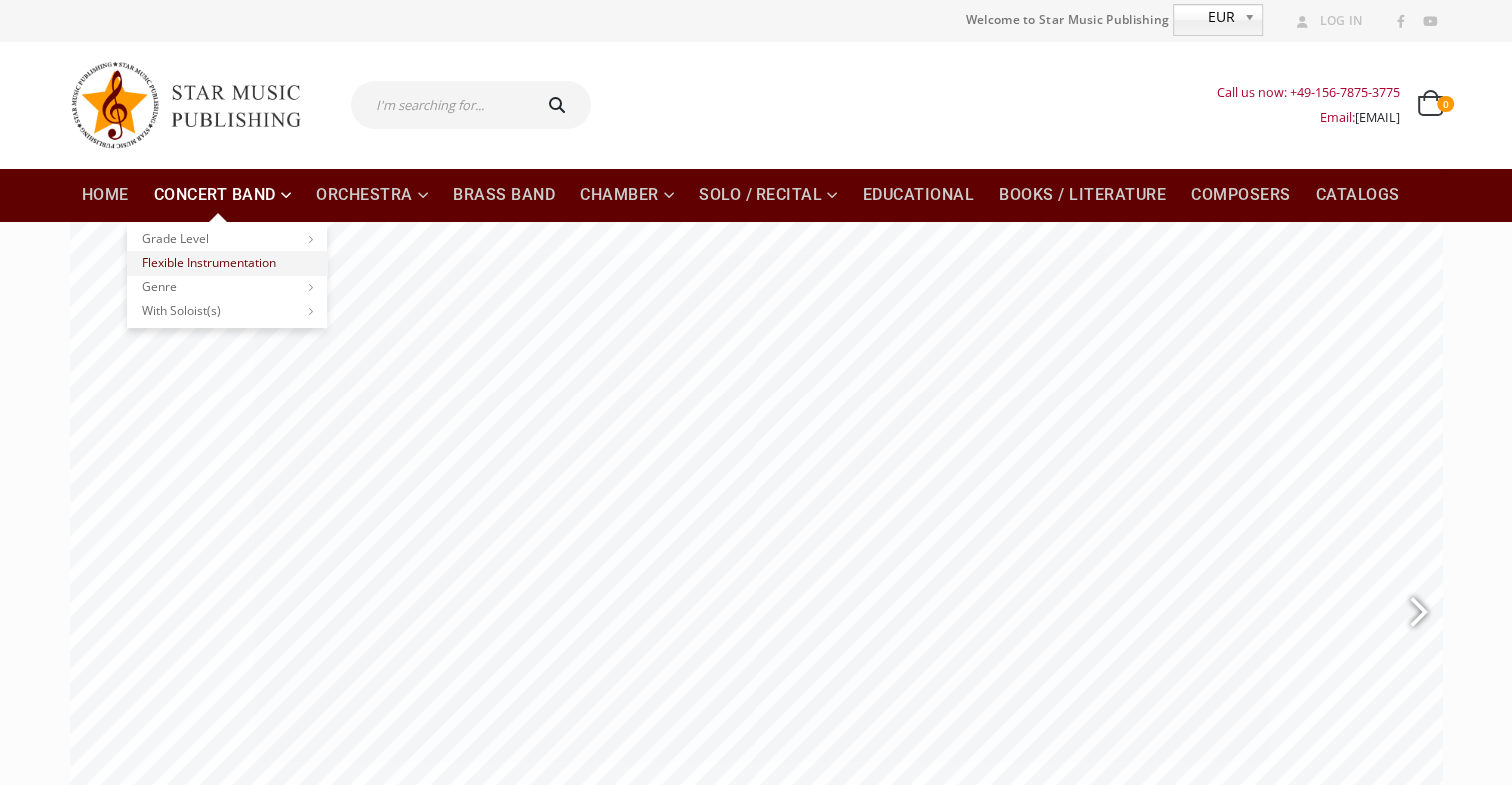 click on "Flexible Instrumentation" at bounding box center (227, 263) 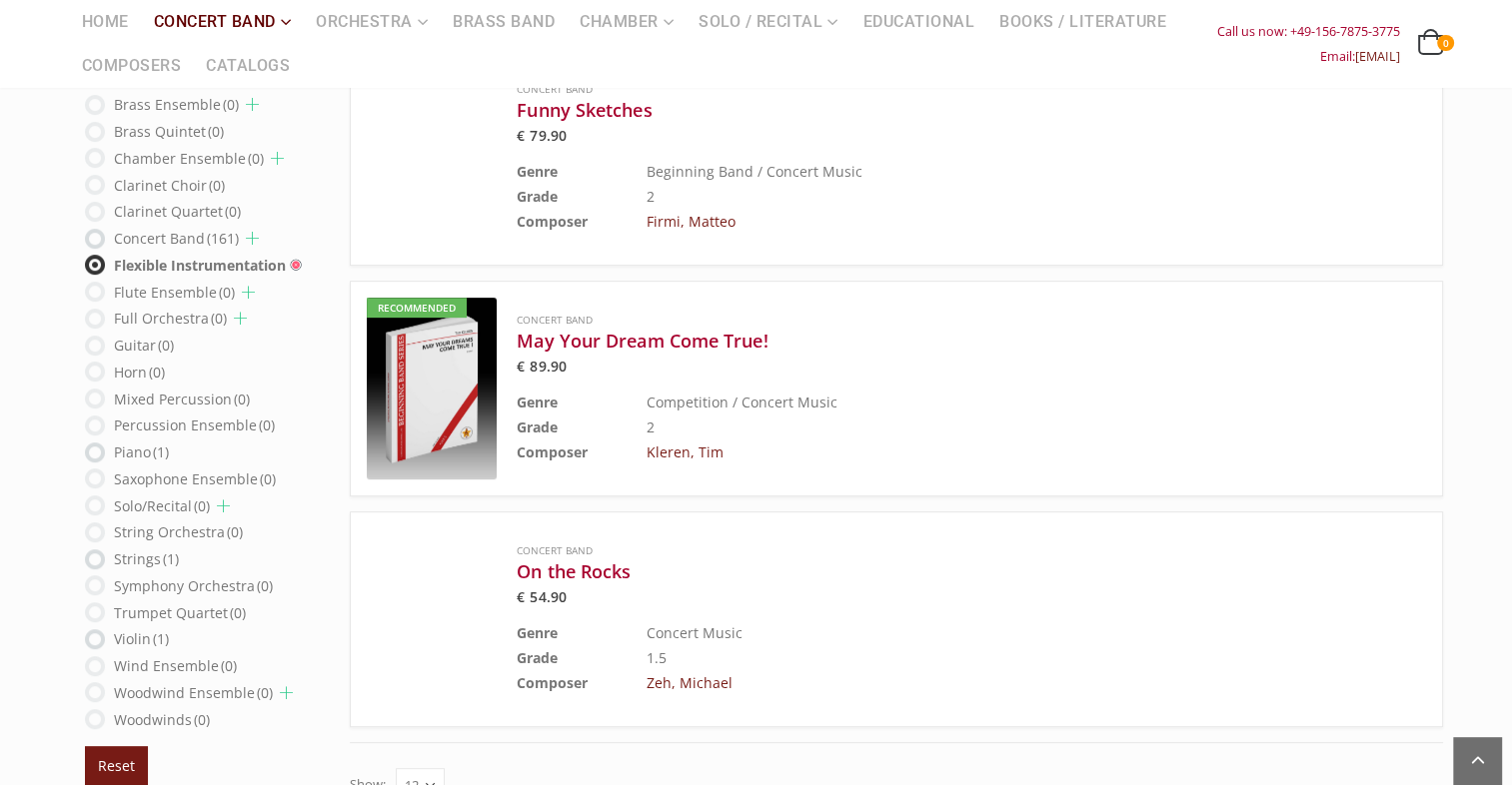 scroll, scrollTop: 703, scrollLeft: 0, axis: vertical 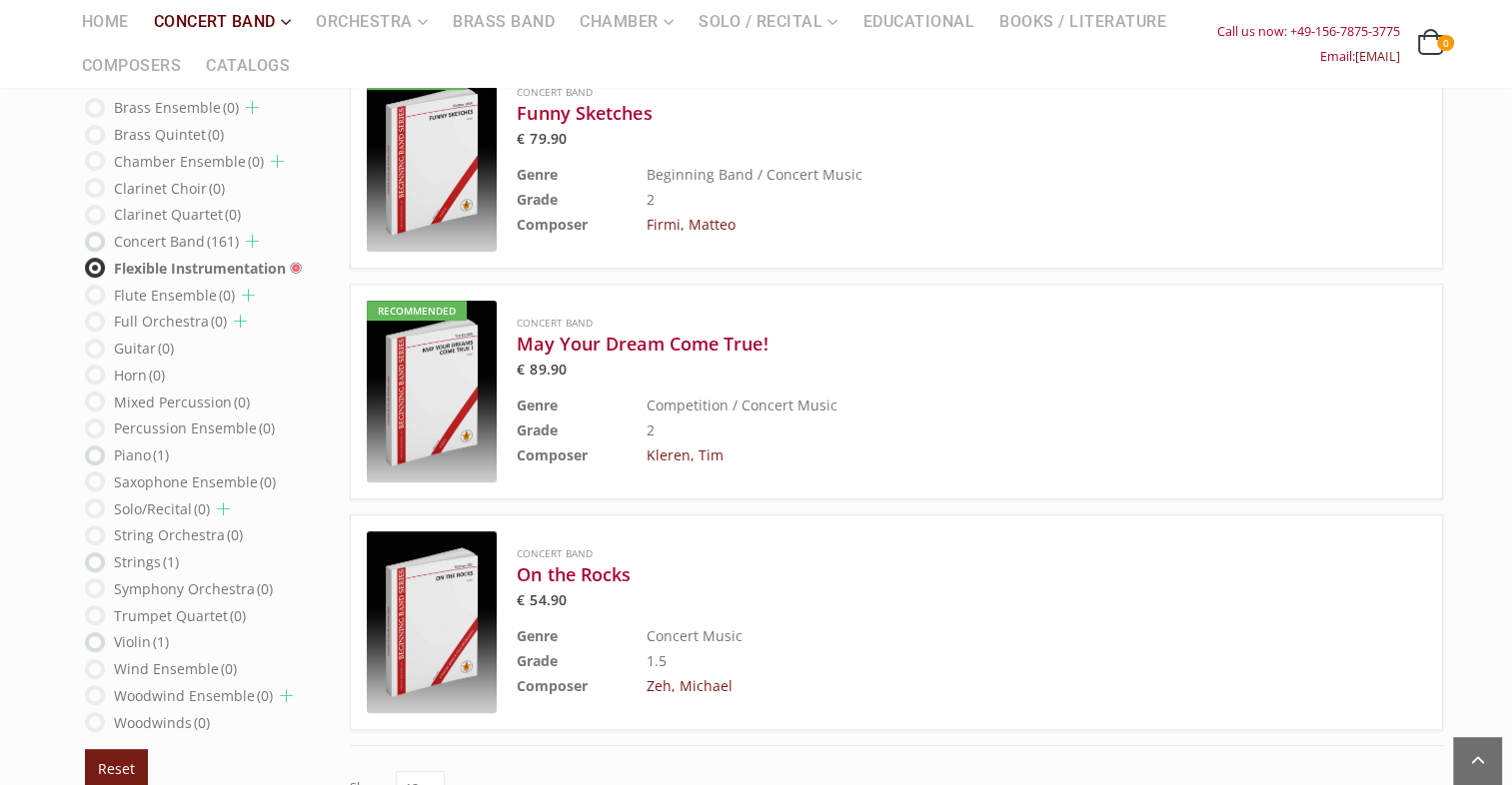 click on "Concert Band (161)" at bounding box center [176, 241] 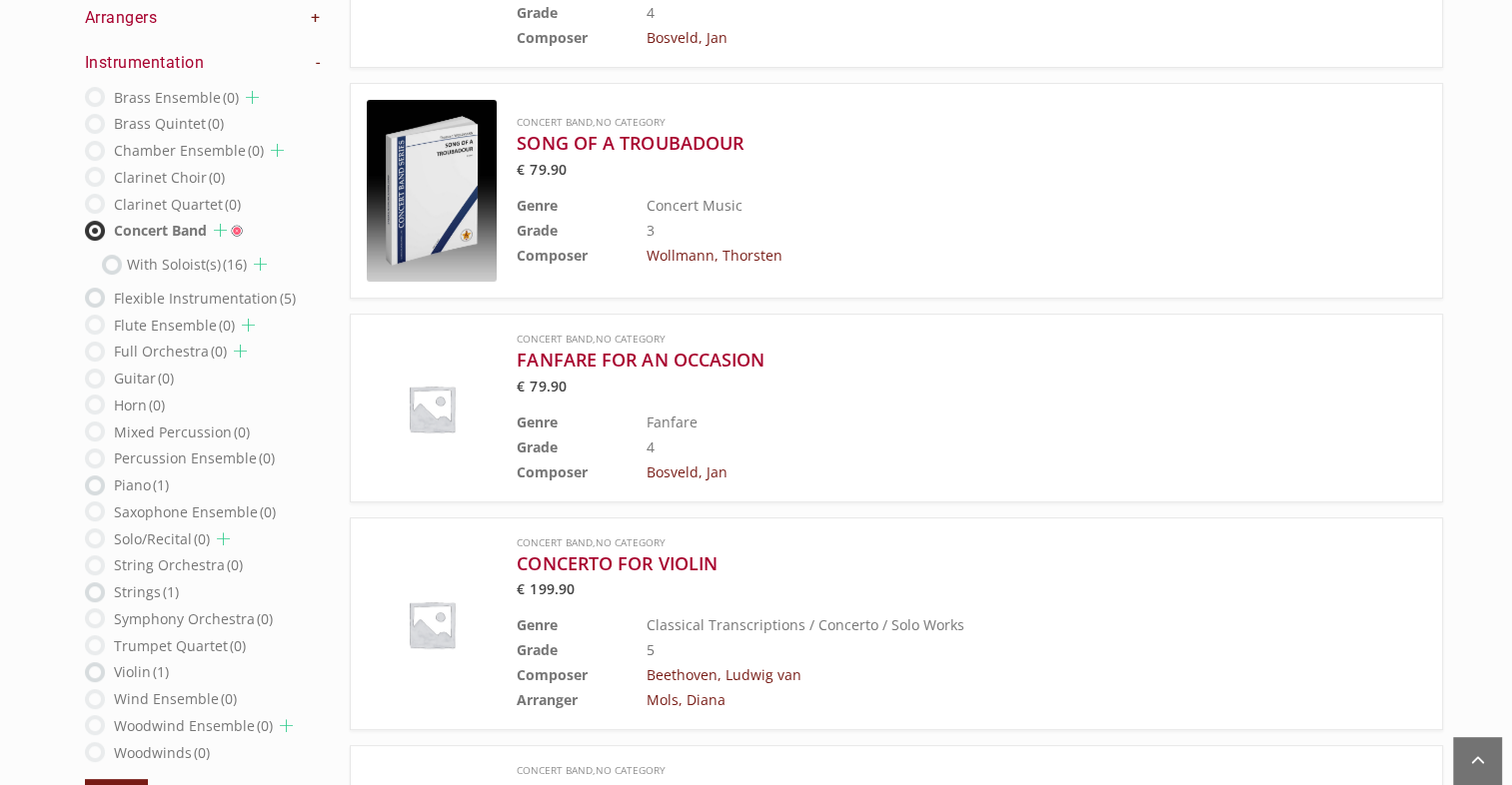 scroll, scrollTop: 0, scrollLeft: 0, axis: both 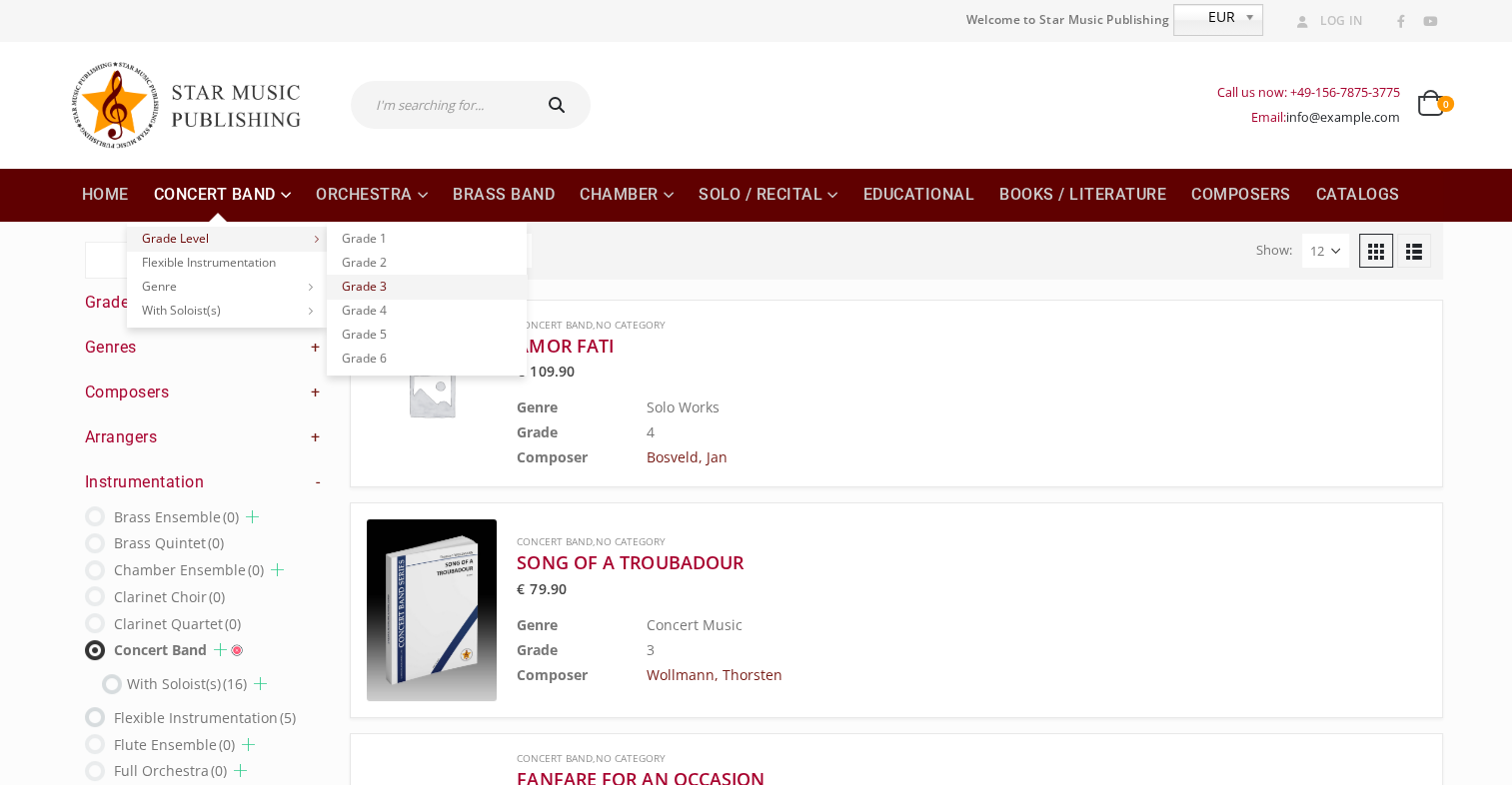 click on "Grade 3" at bounding box center [427, 287] 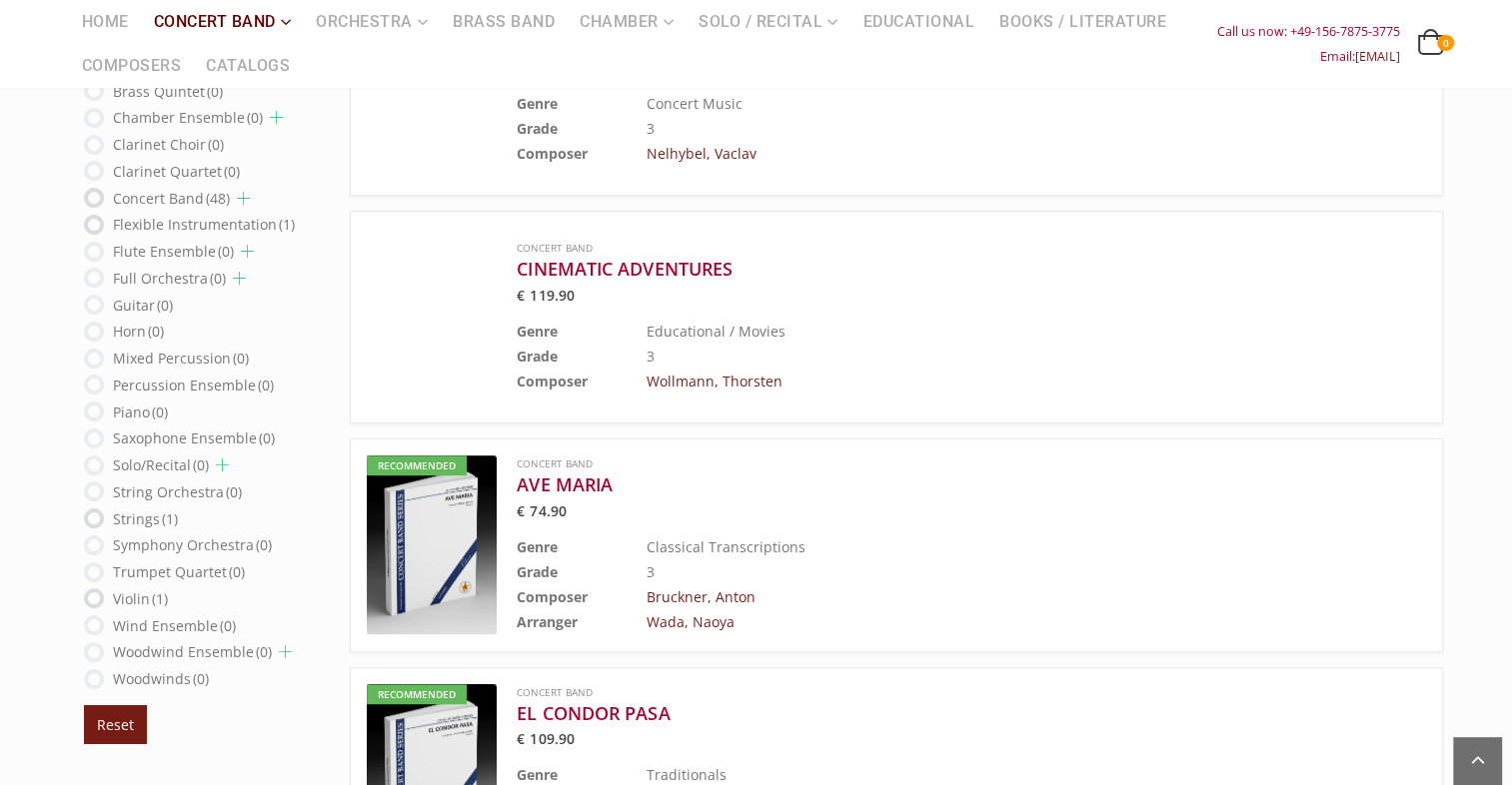 scroll, scrollTop: 981, scrollLeft: 0, axis: vertical 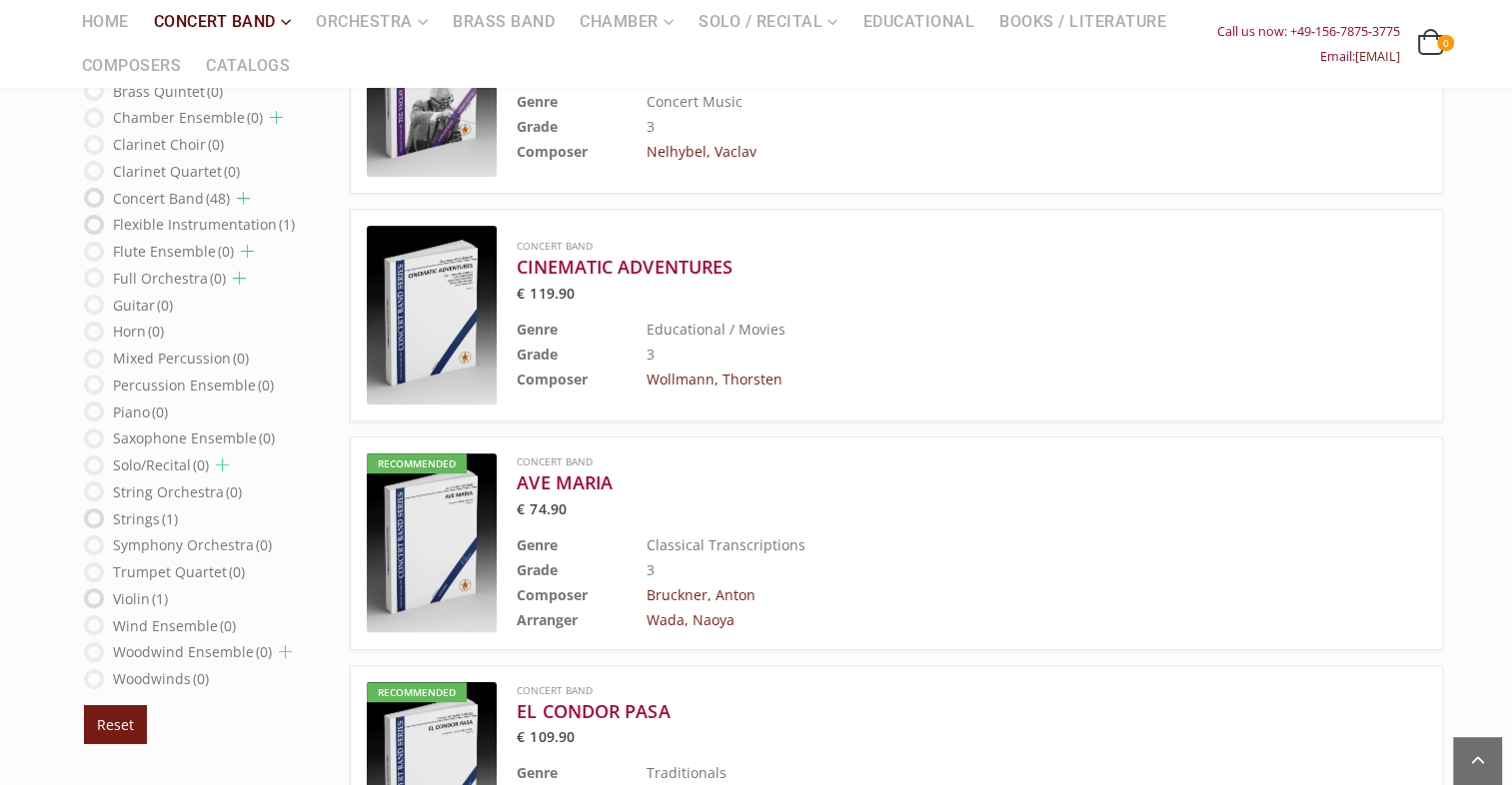 click at bounding box center (432, 315) 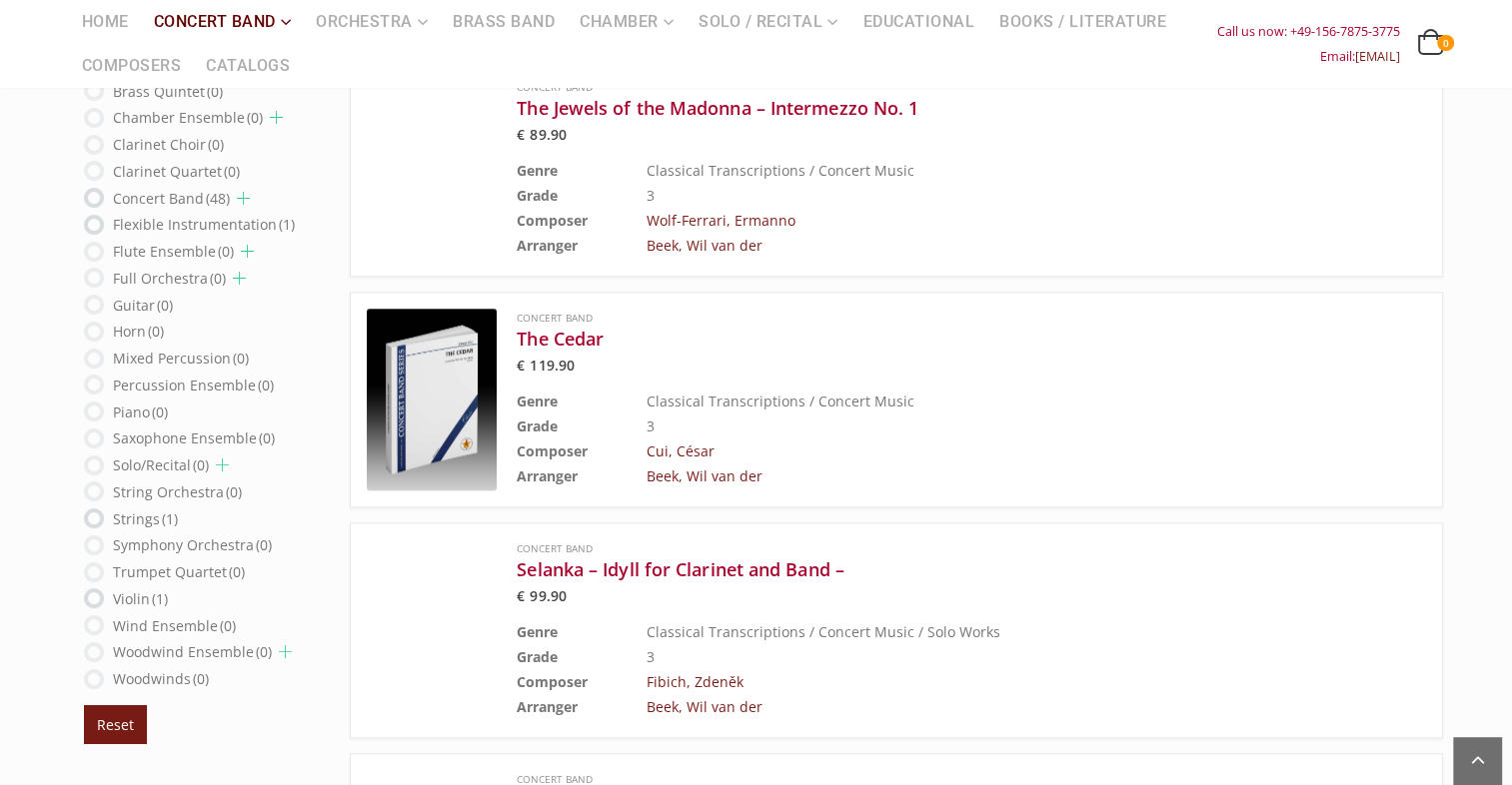 scroll, scrollTop: 2045, scrollLeft: 0, axis: vertical 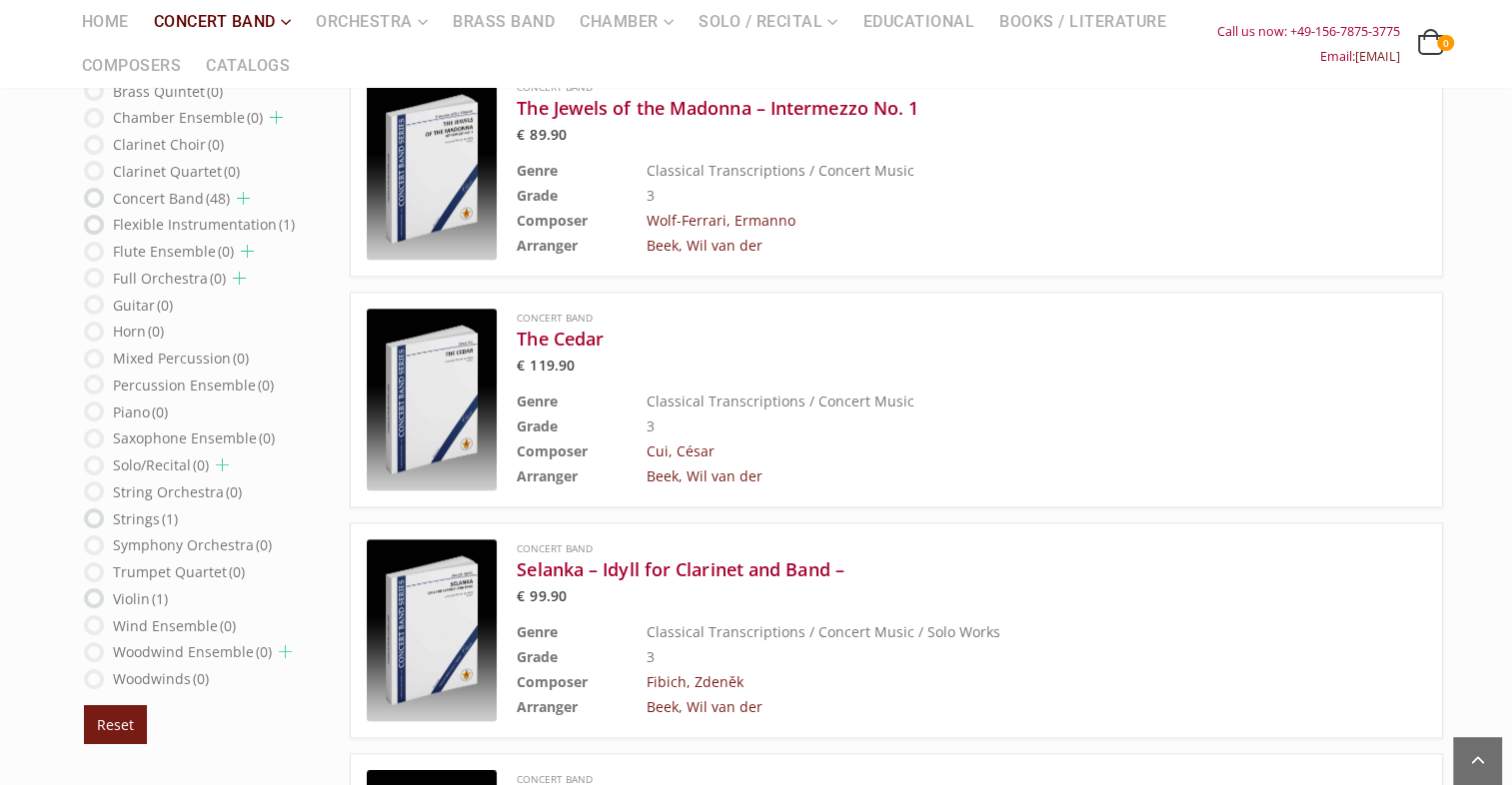 click at bounding box center [432, 399] 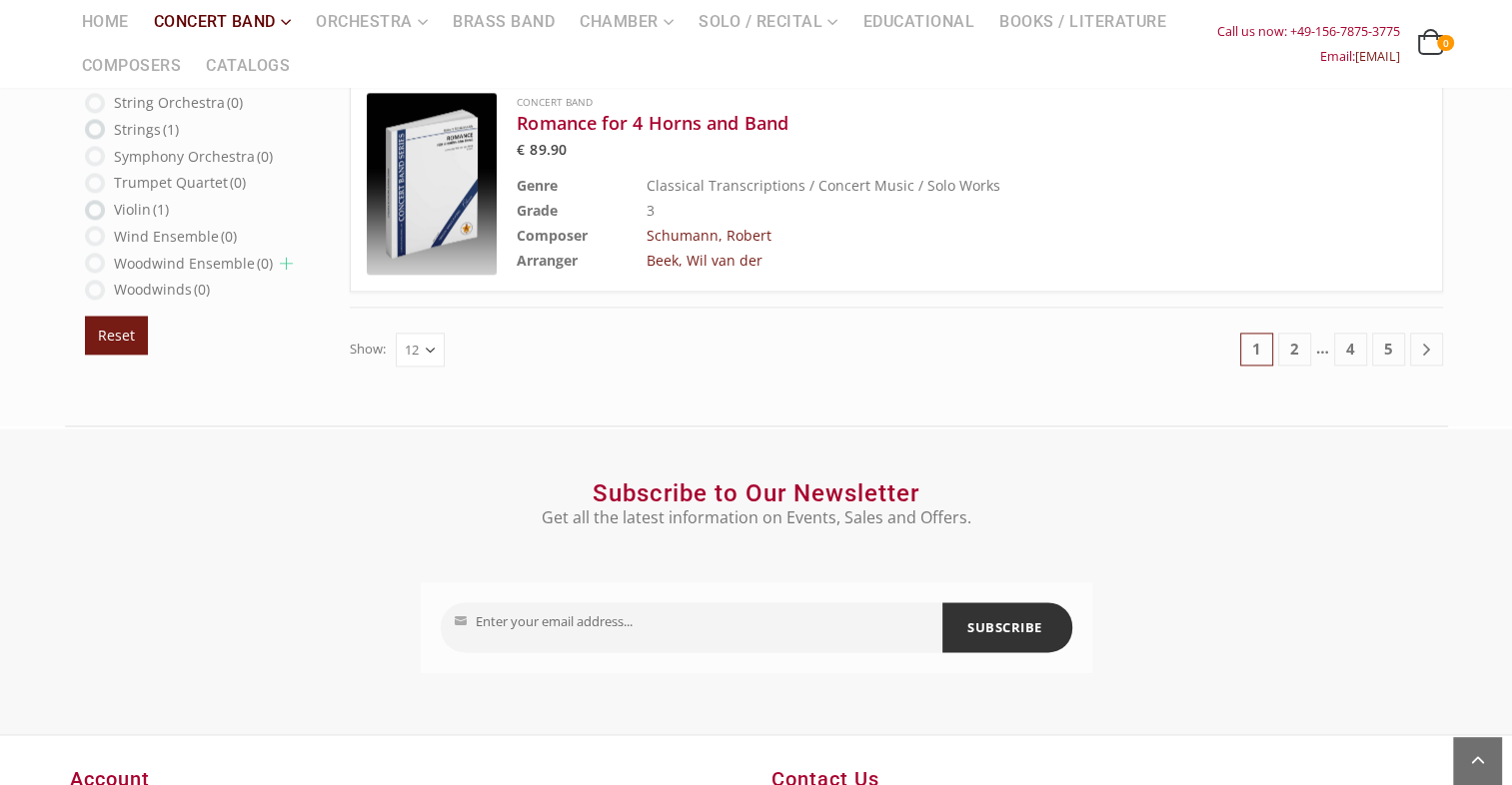 scroll, scrollTop: 2721, scrollLeft: 0, axis: vertical 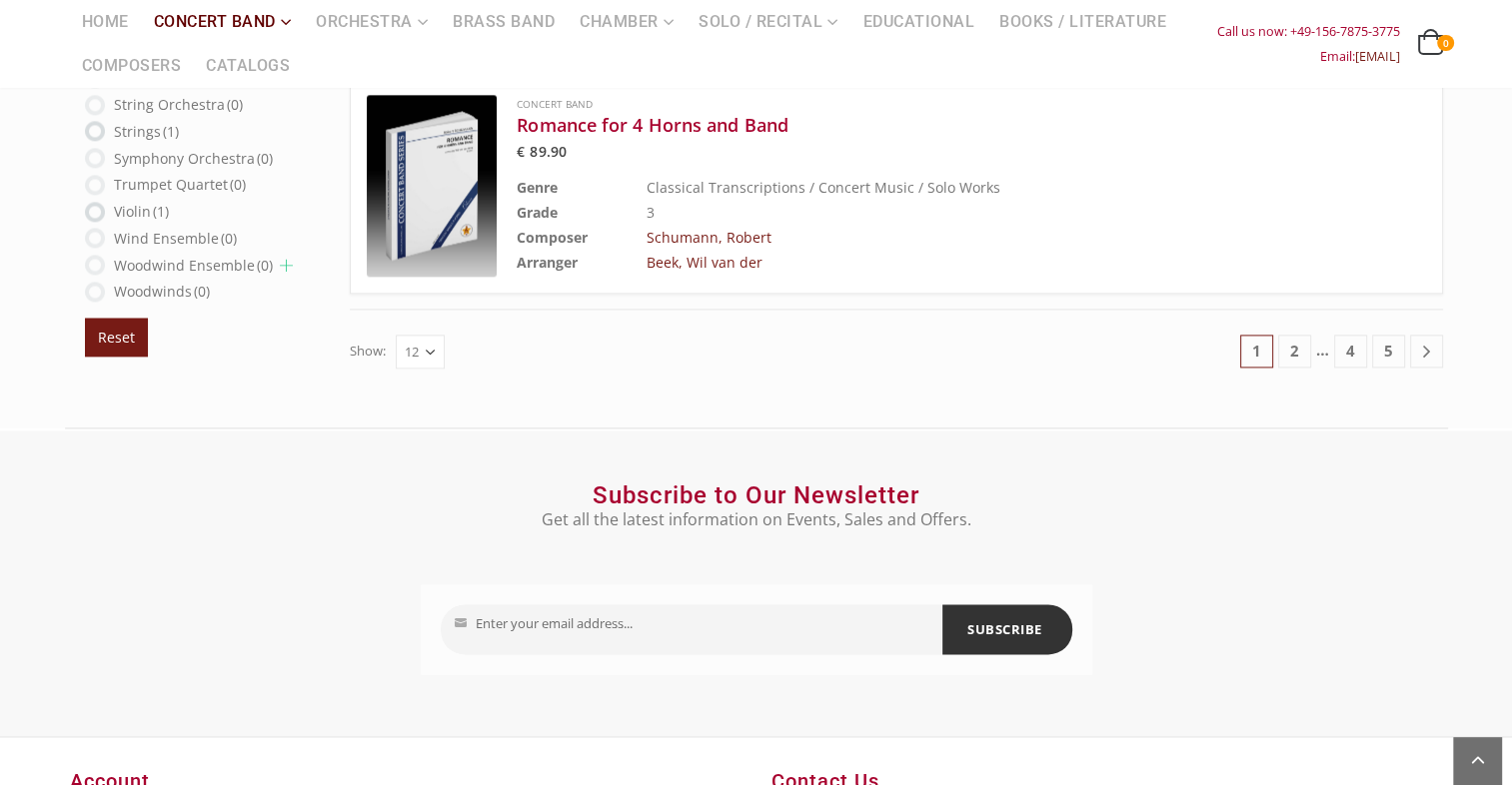 click at bounding box center (432, 186) 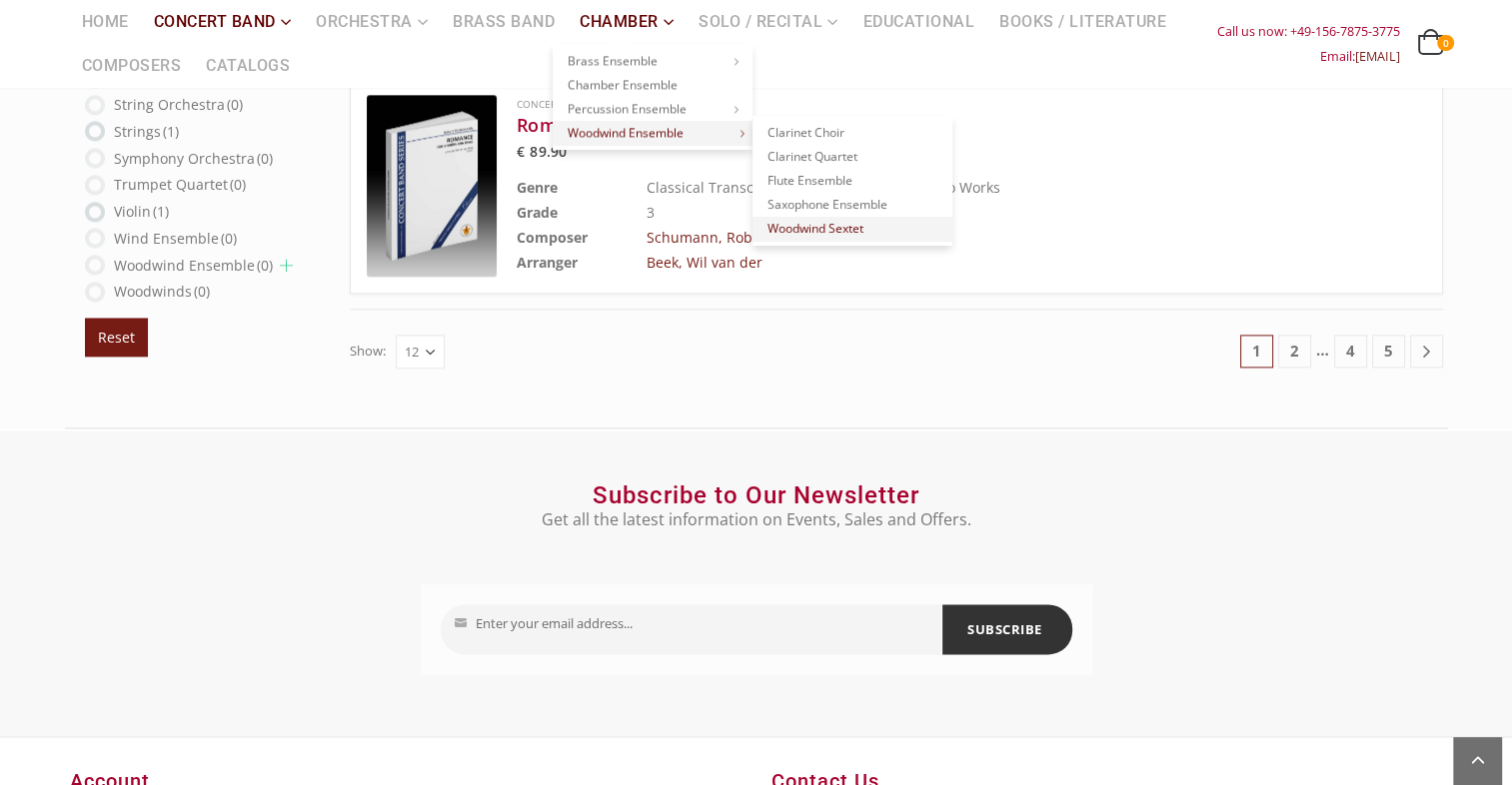 click on "Woodwind Sextet" at bounding box center (852, 229) 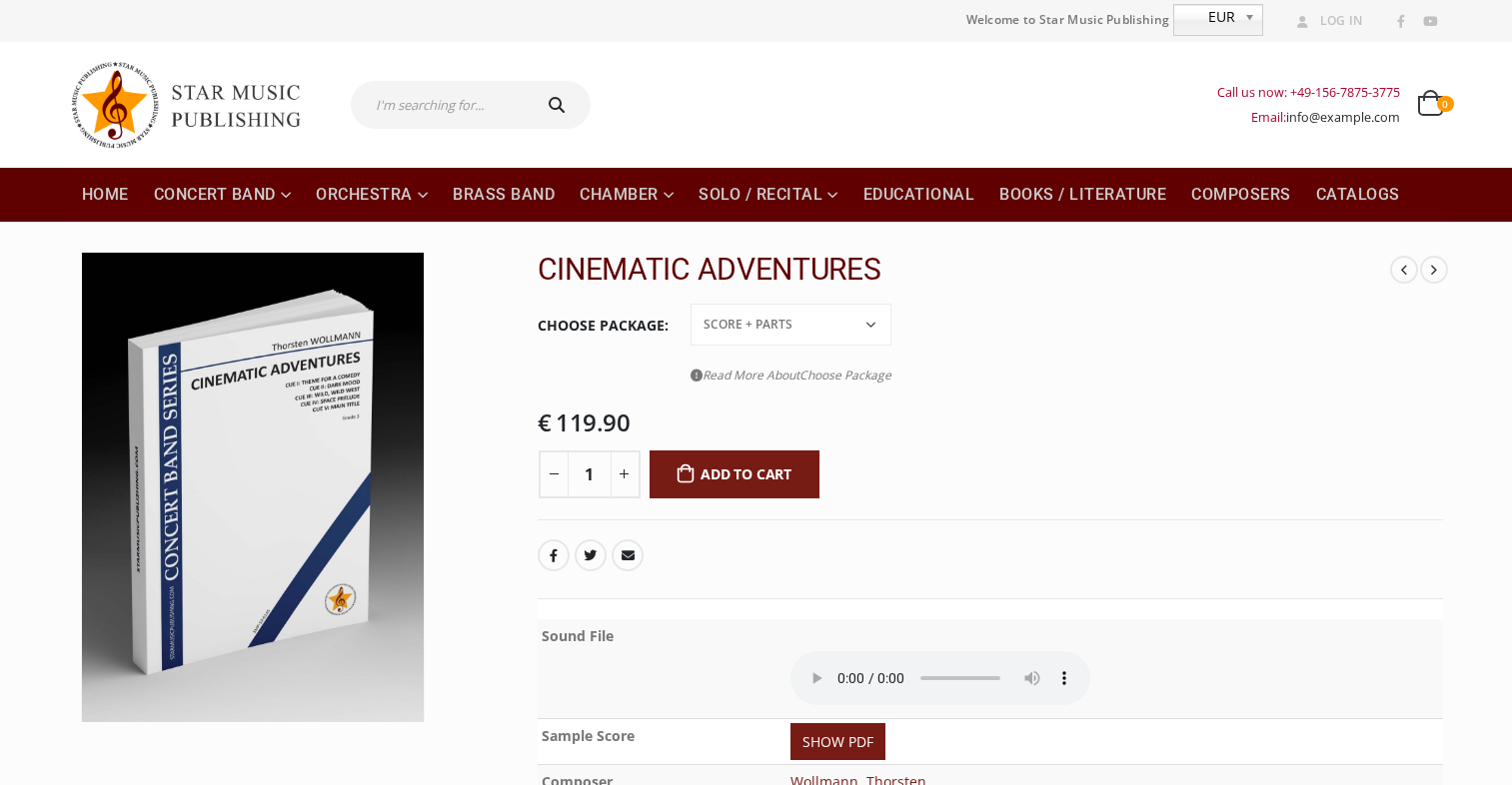 scroll, scrollTop: 0, scrollLeft: 0, axis: both 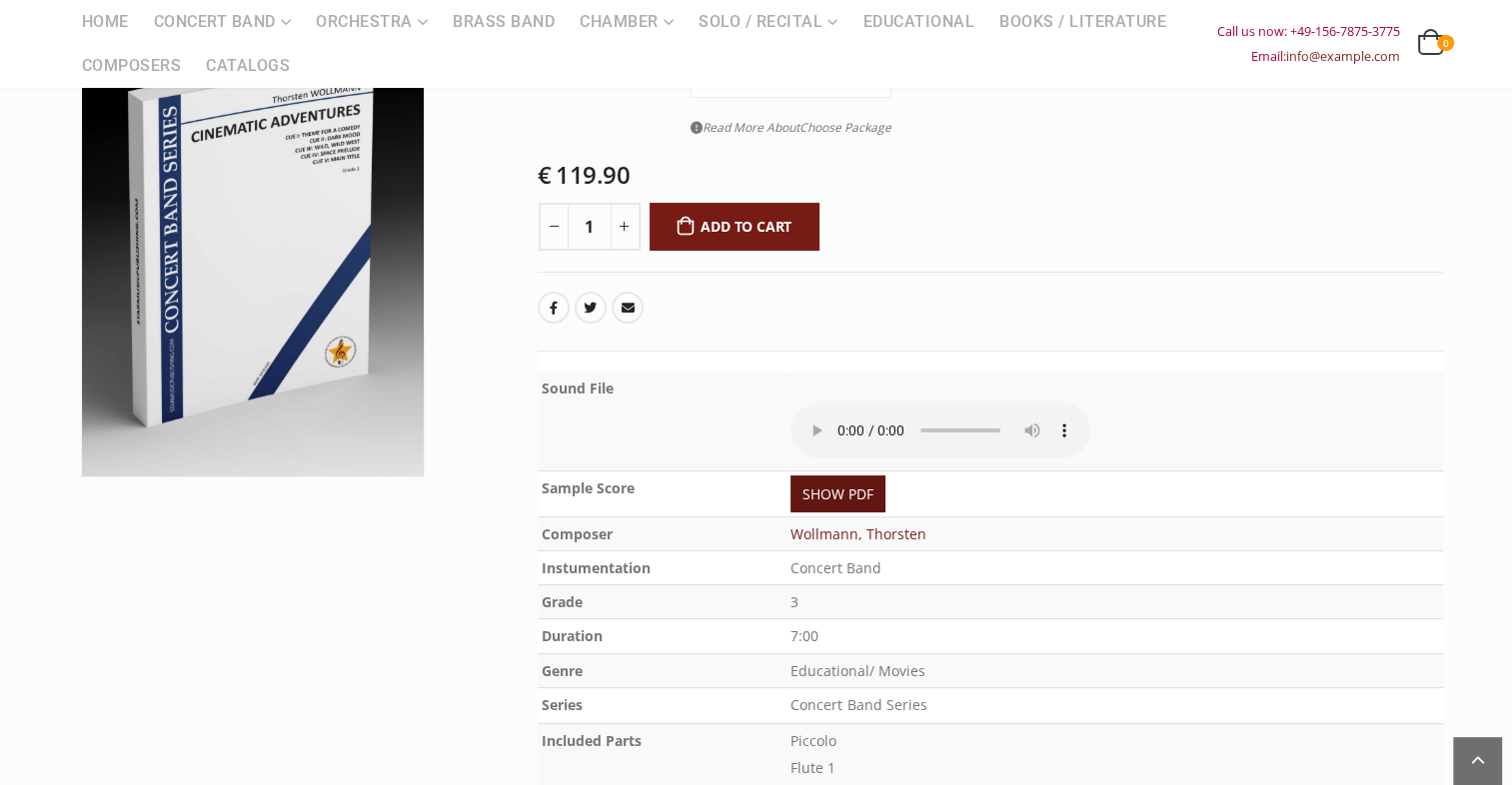 click on "SHOW PDF" at bounding box center (837, 493) 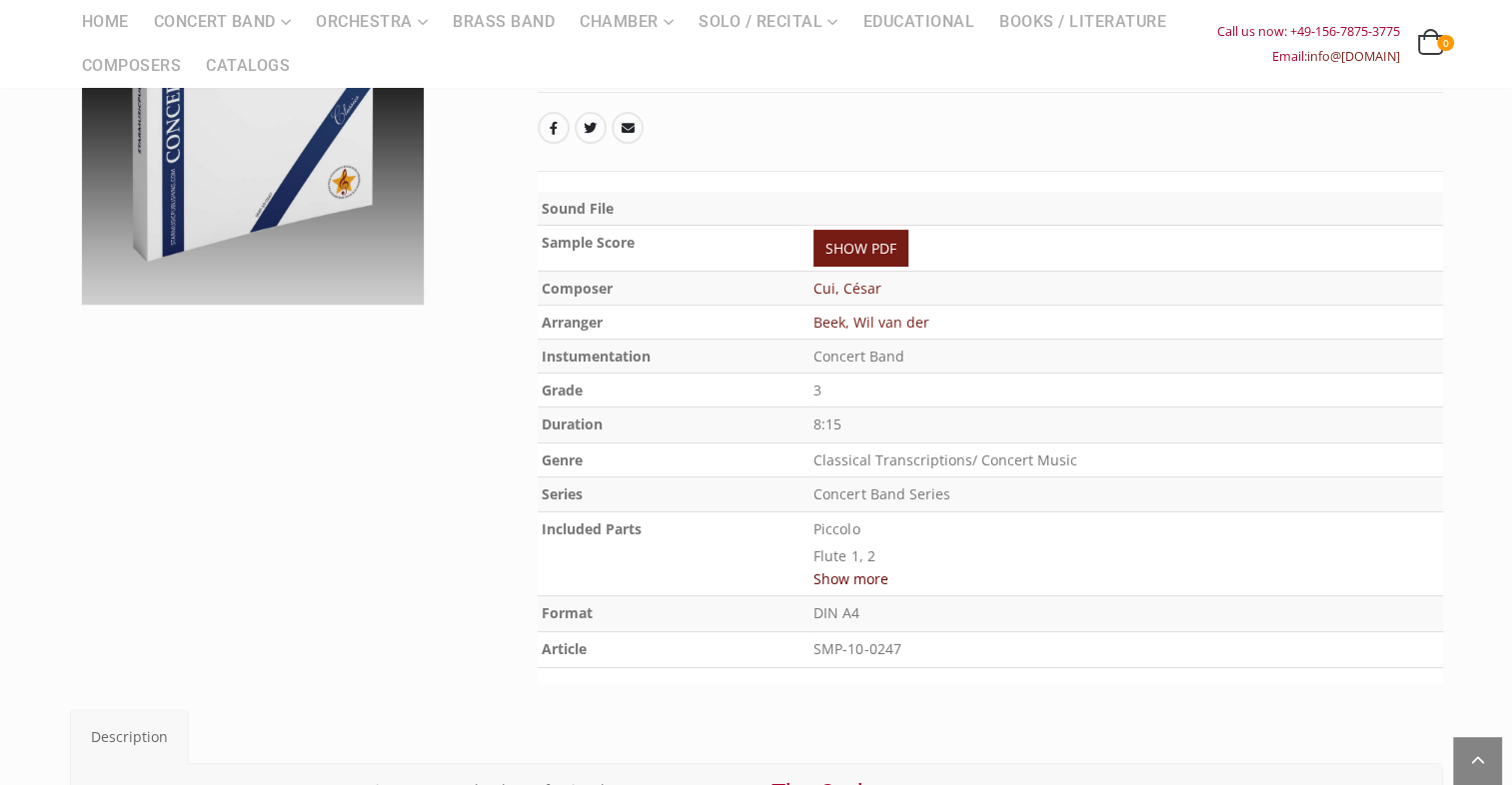 scroll, scrollTop: 427, scrollLeft: 0, axis: vertical 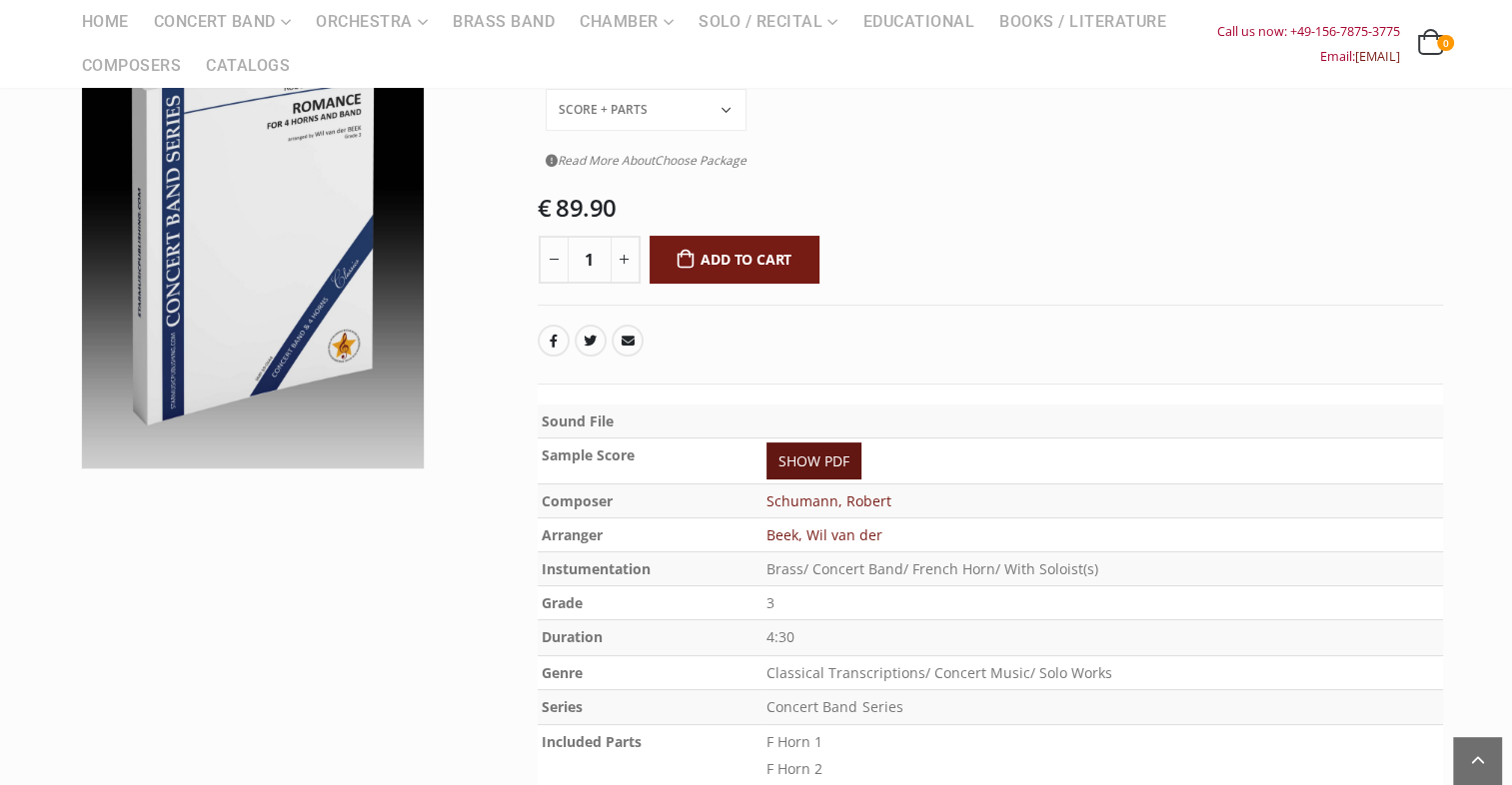 click on "SHOW PDF" at bounding box center (813, 460) 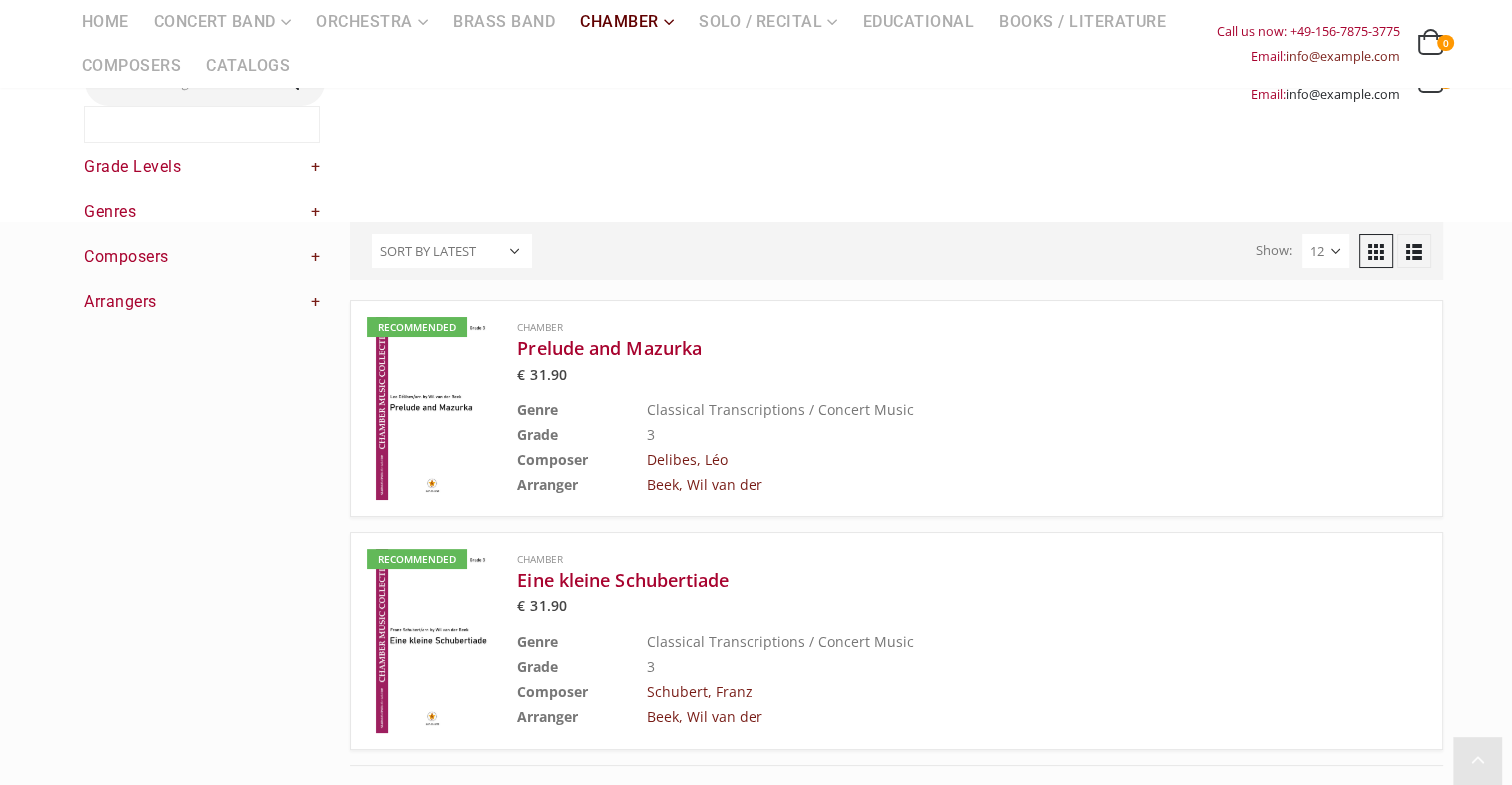 scroll, scrollTop: 256, scrollLeft: 0, axis: vertical 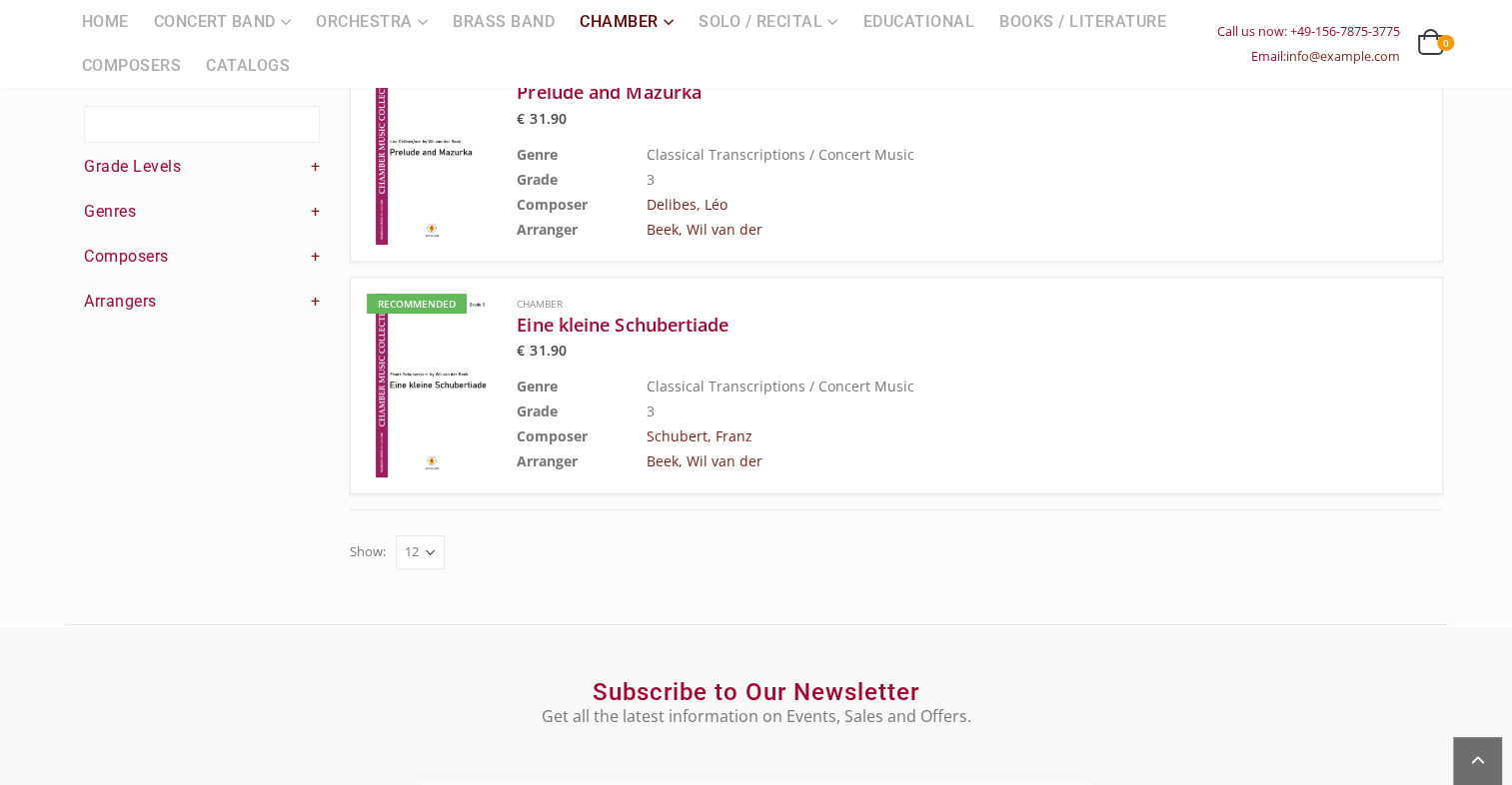 click at bounding box center (432, 153) 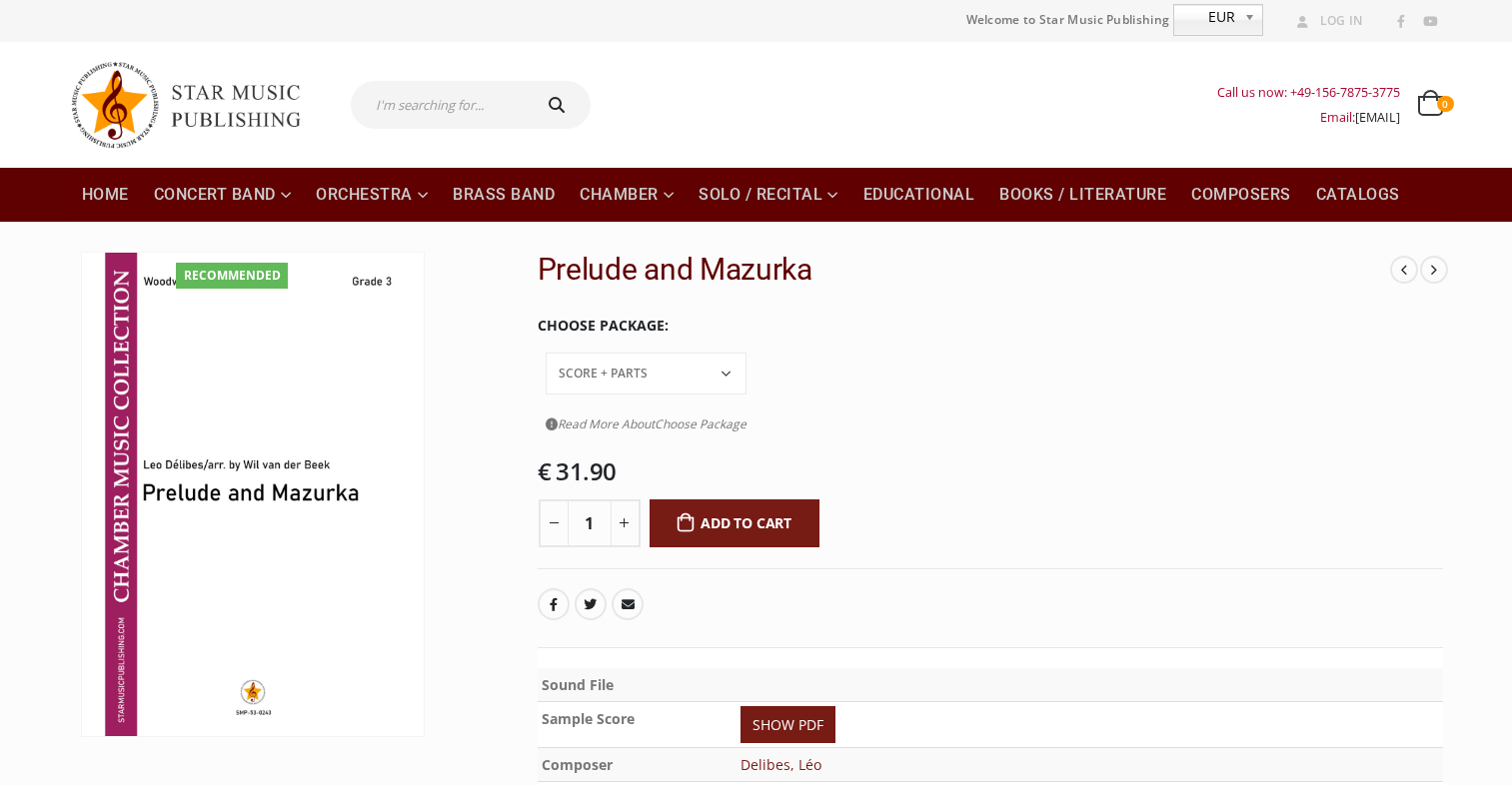 scroll, scrollTop: 0, scrollLeft: 0, axis: both 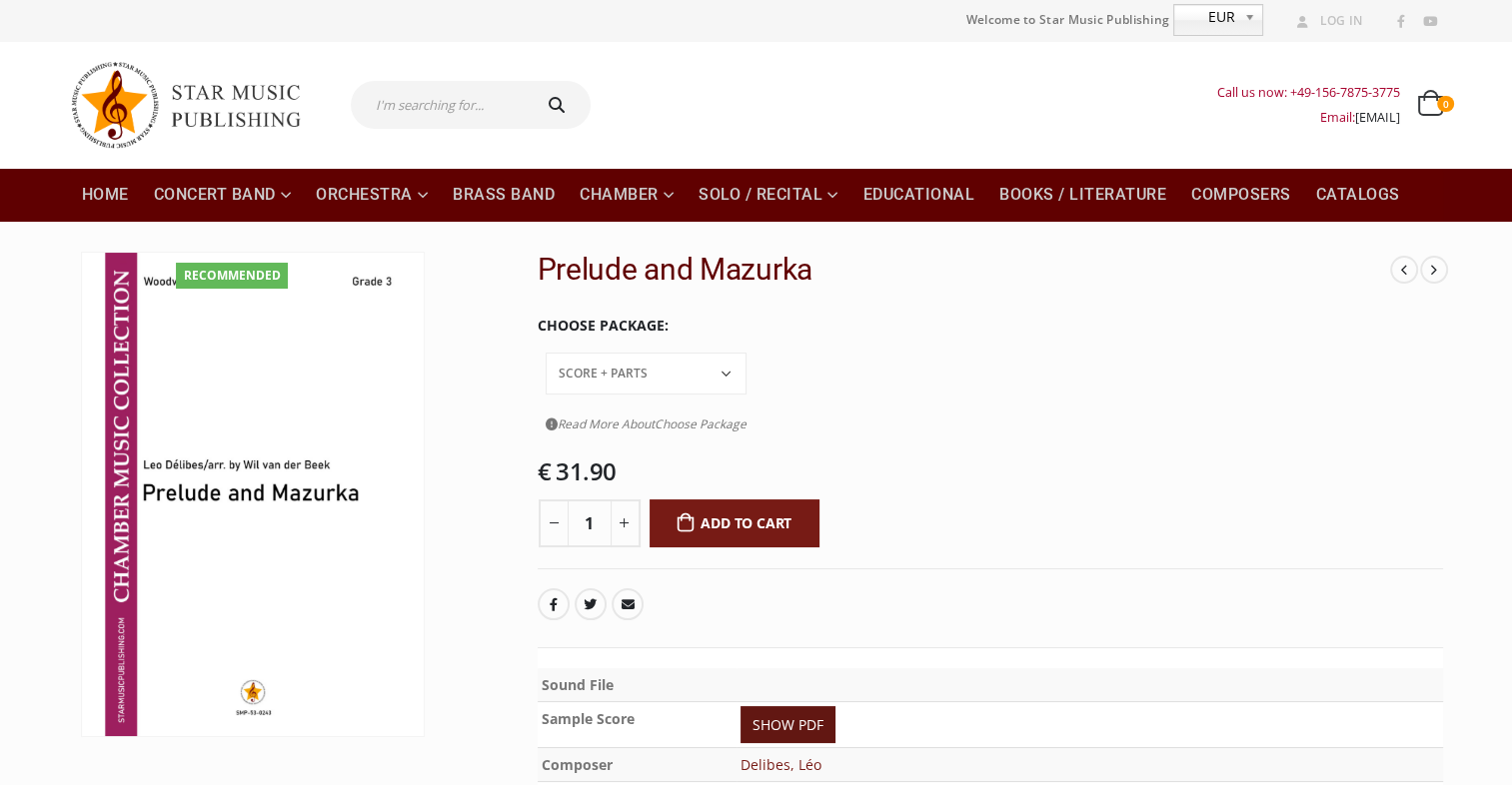 click on "SHOW PDF" at bounding box center (787, 724) 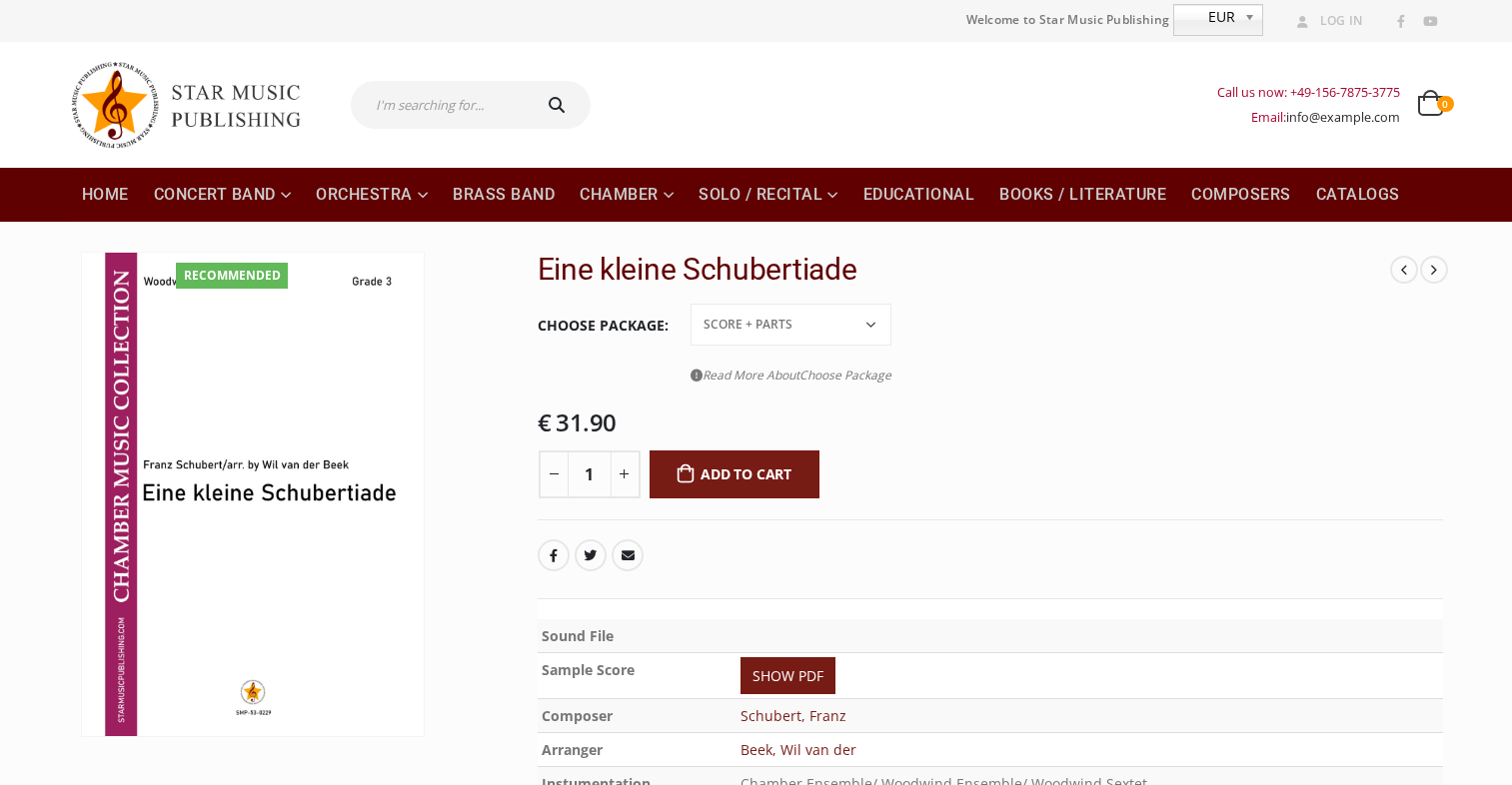 scroll, scrollTop: 0, scrollLeft: 0, axis: both 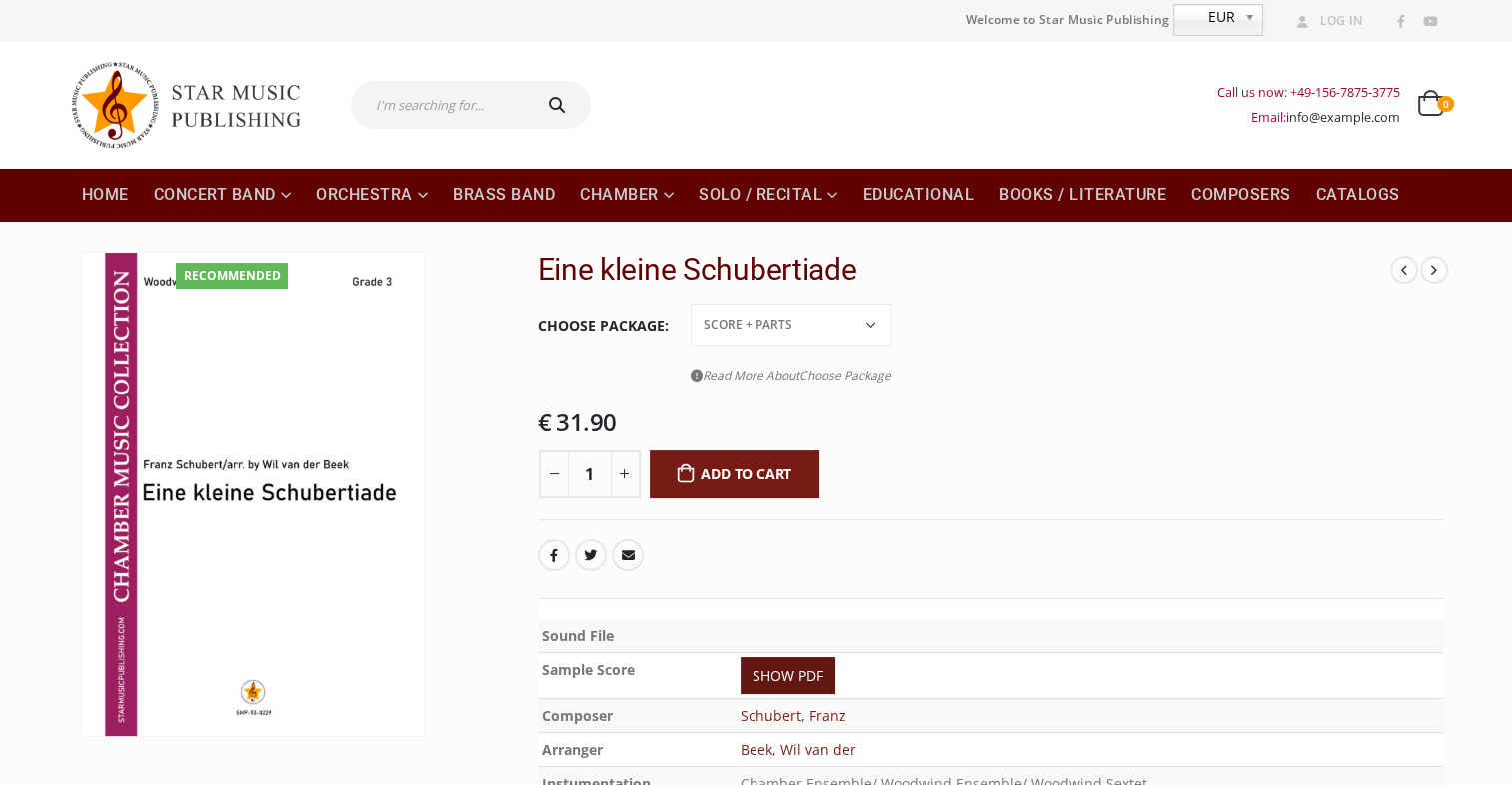 click on "SHOW PDF" at bounding box center (787, 675) 